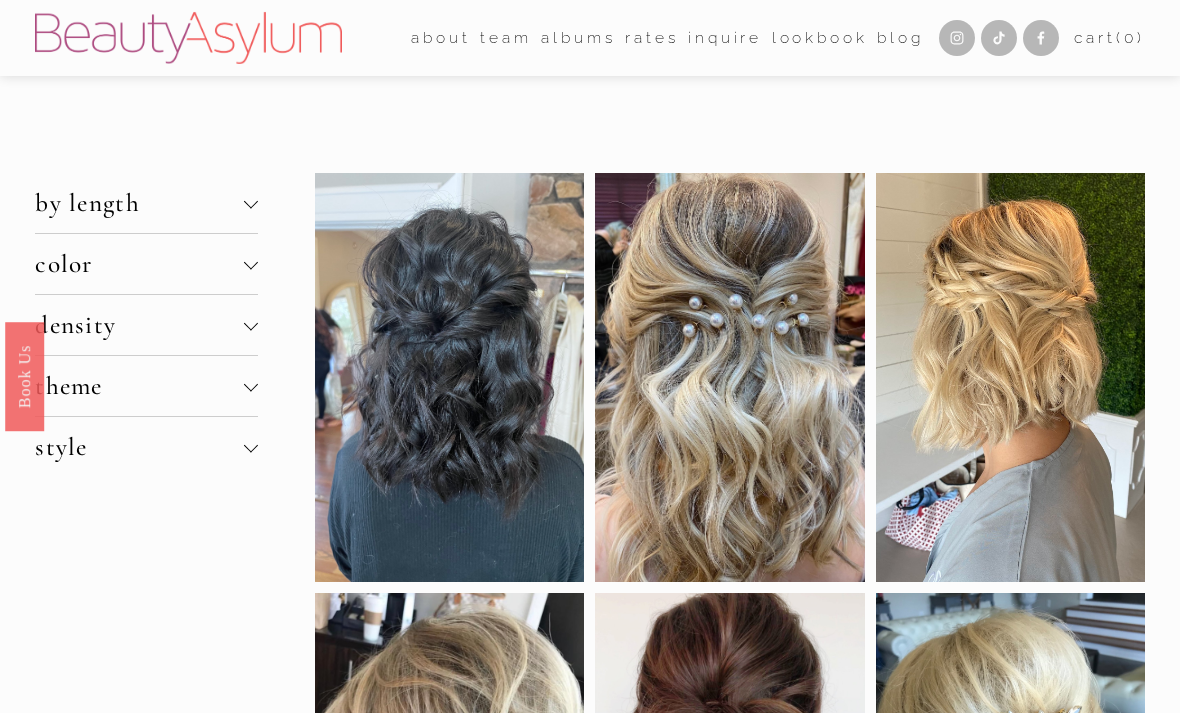 scroll, scrollTop: 0, scrollLeft: 0, axis: both 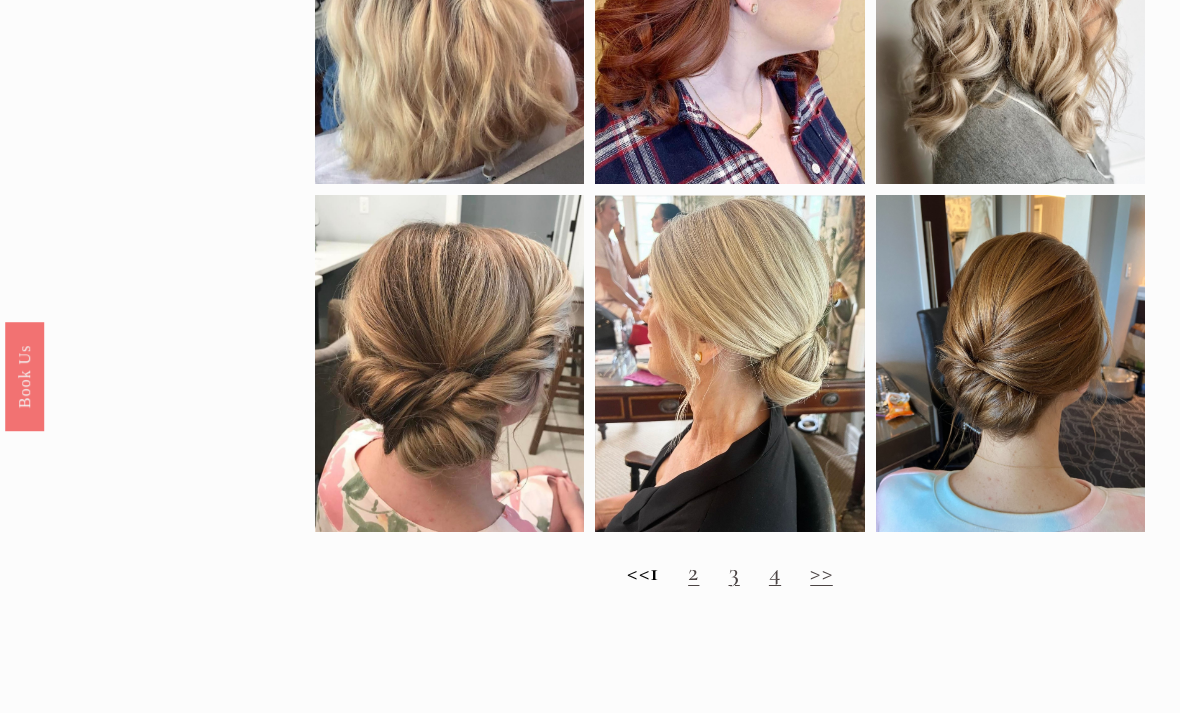 click on "2" at bounding box center (693, 572) 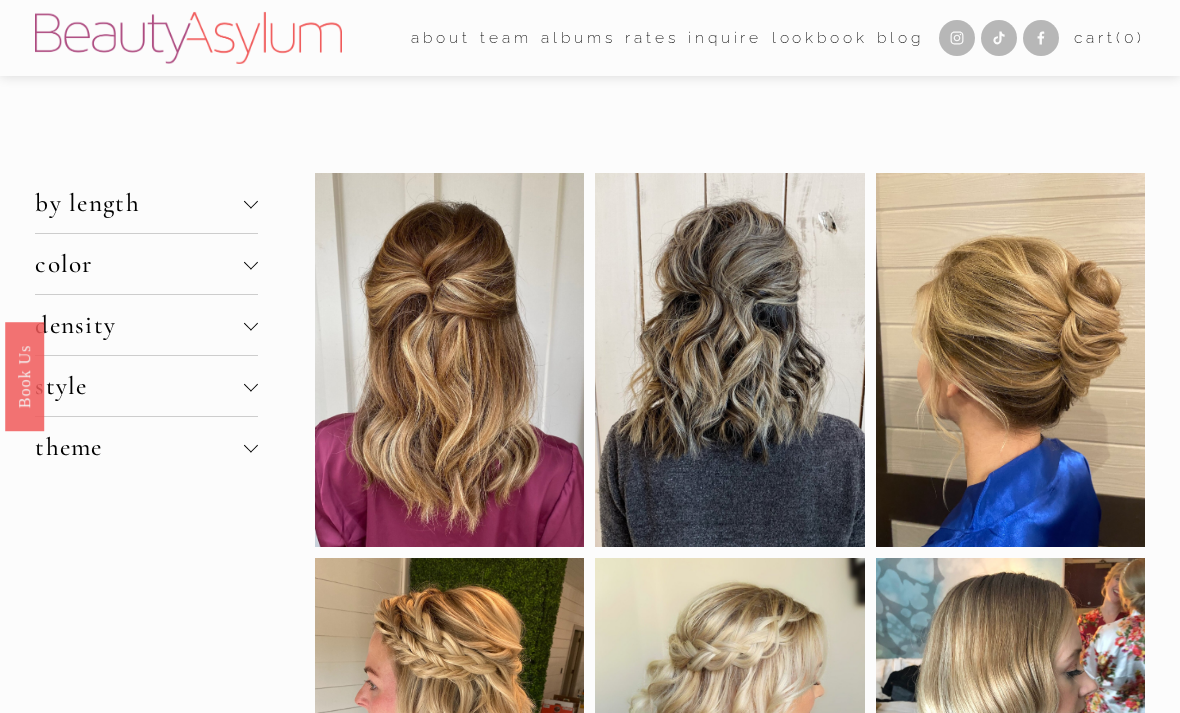 scroll, scrollTop: 0, scrollLeft: 0, axis: both 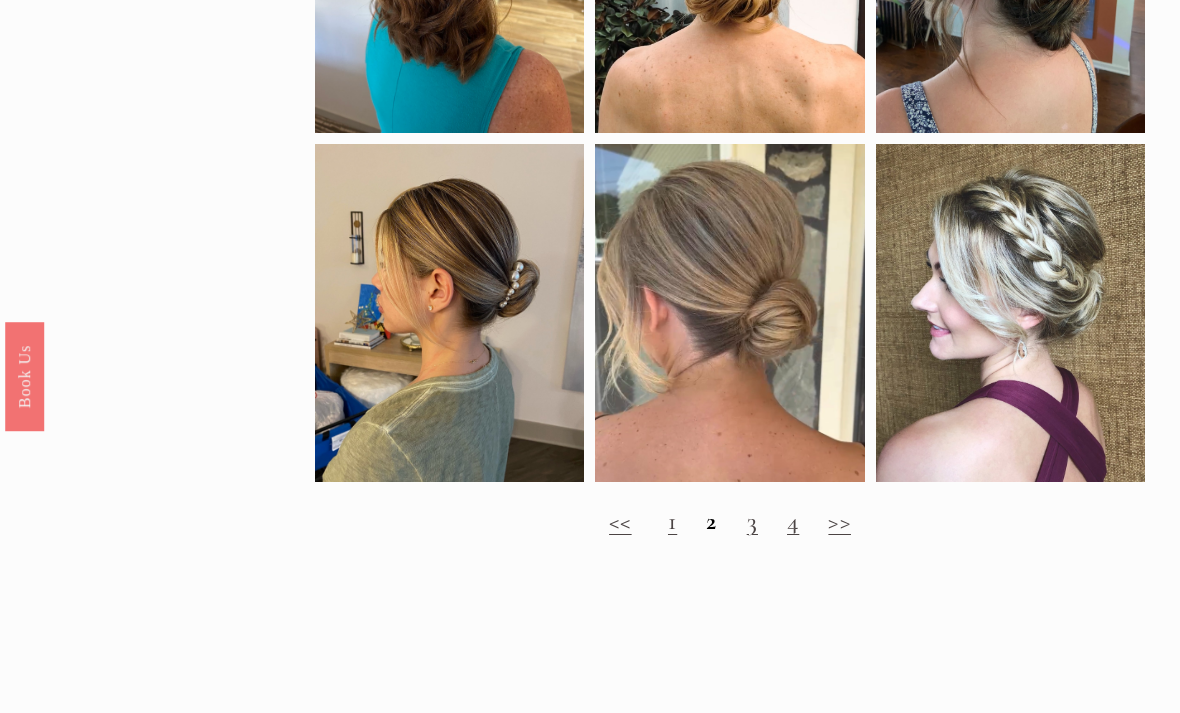 click on "3" at bounding box center (752, 521) 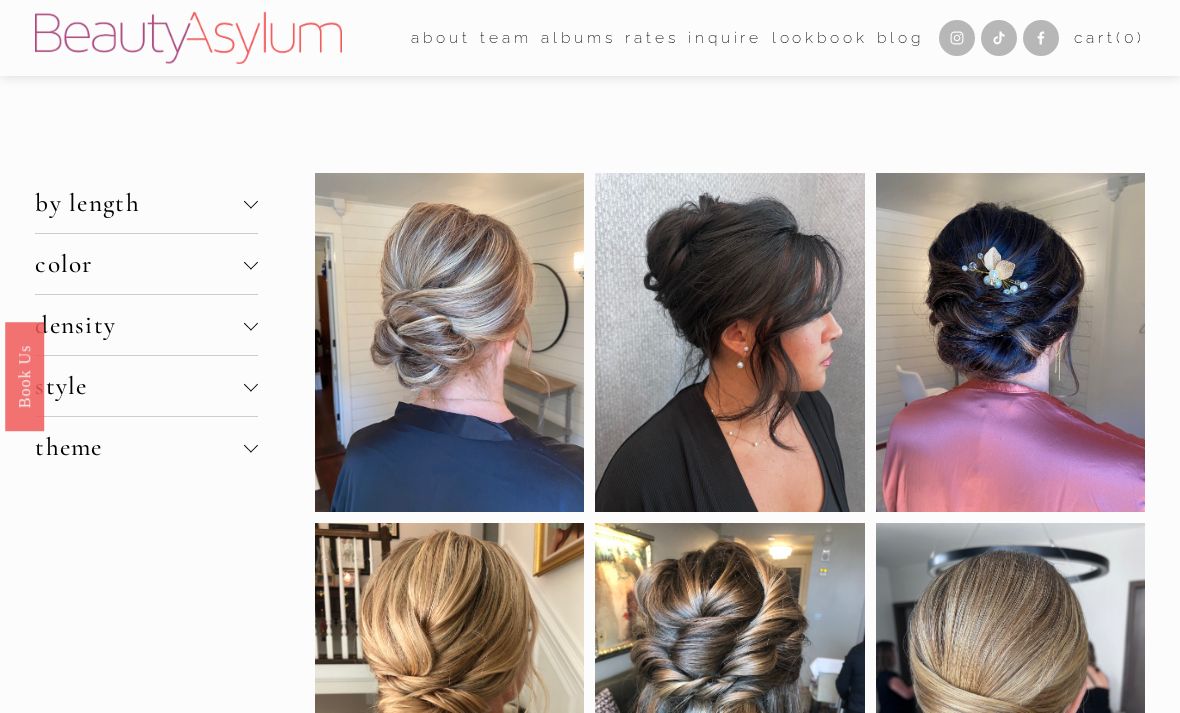 scroll, scrollTop: 0, scrollLeft: 0, axis: both 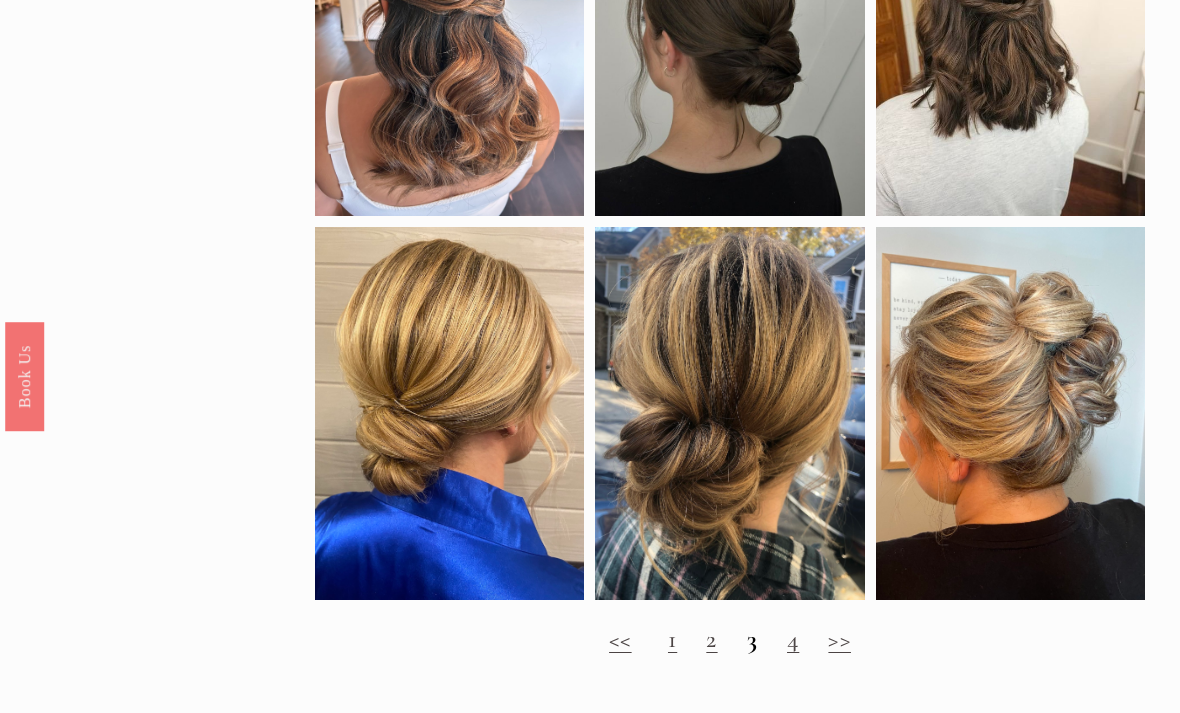 click on "<<       1      2      3      4      >>" at bounding box center (729, 640) 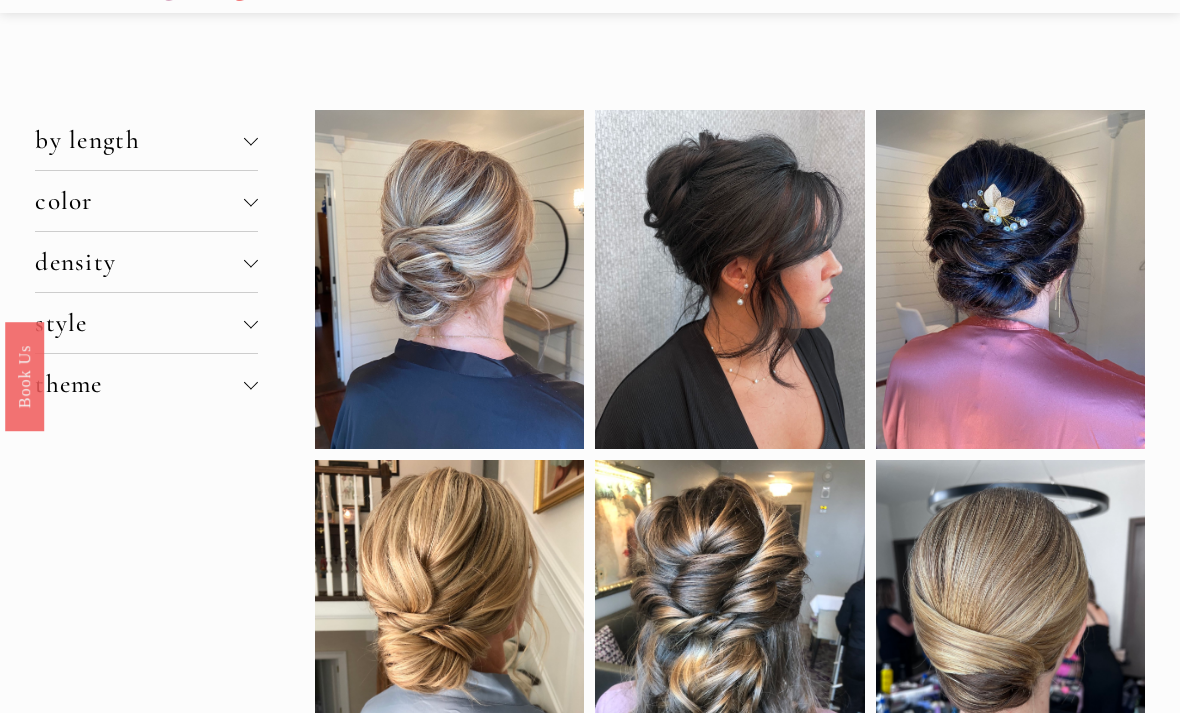 scroll, scrollTop: 0, scrollLeft: 0, axis: both 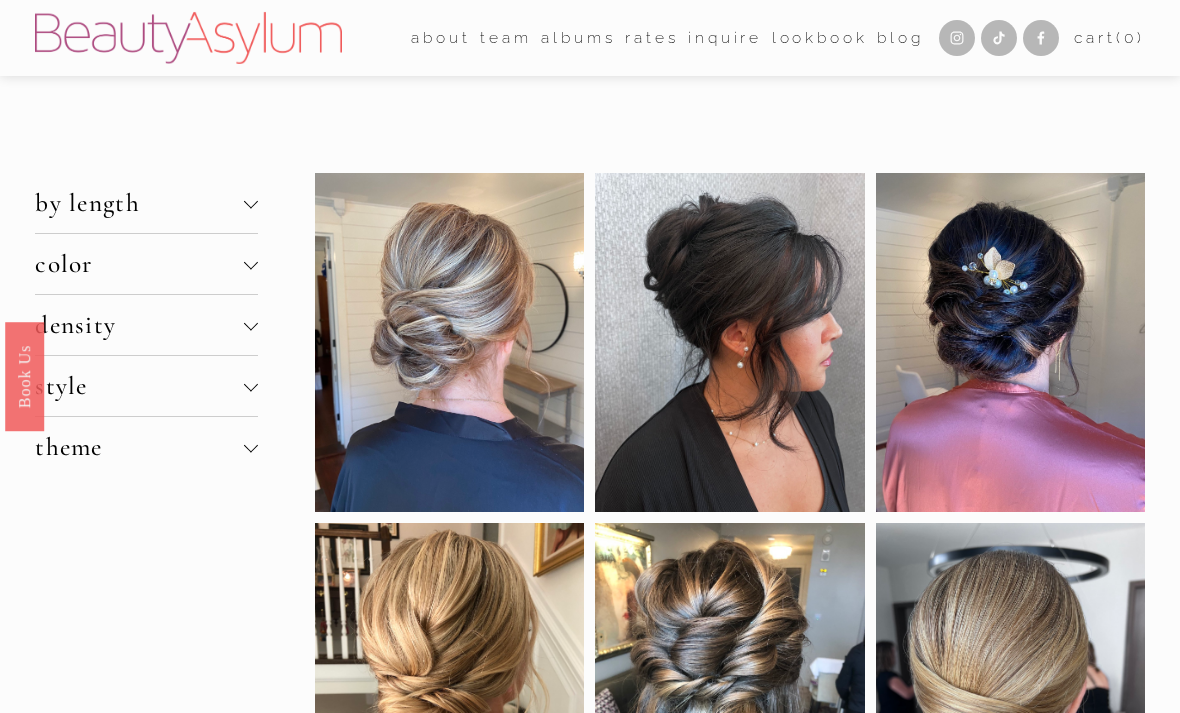 click at bounding box center (251, 201) 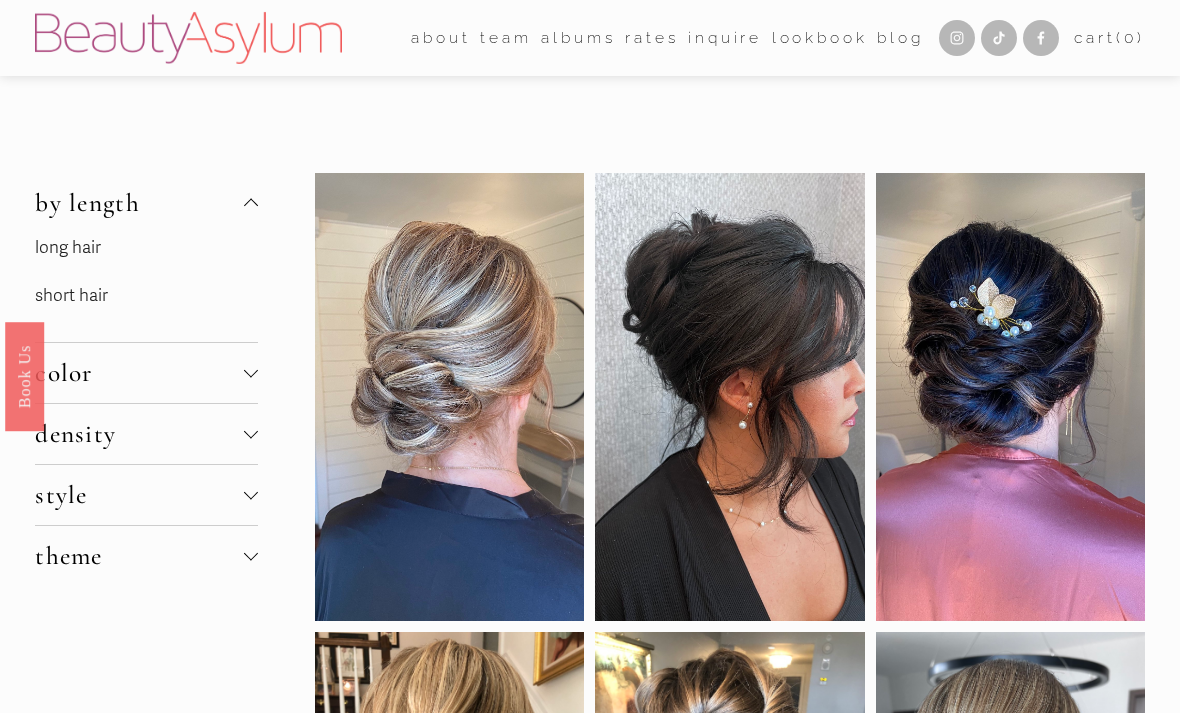 click on "short hair" at bounding box center [71, 295] 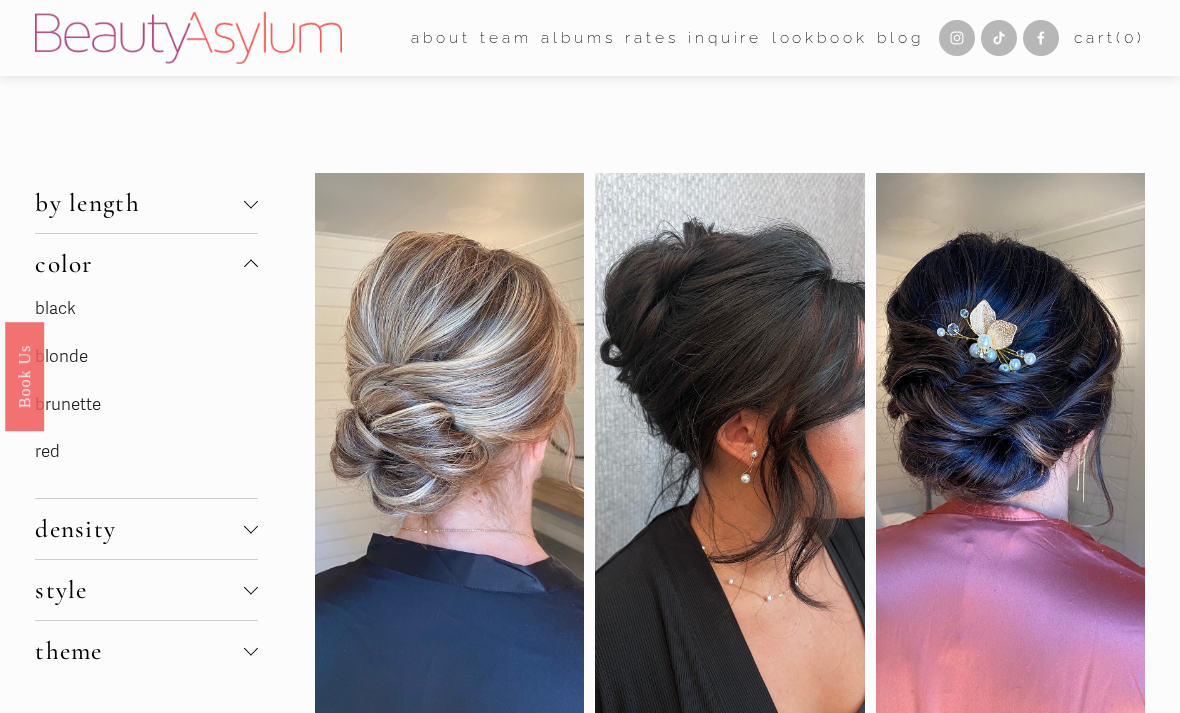 click on "style" at bounding box center [139, 590] 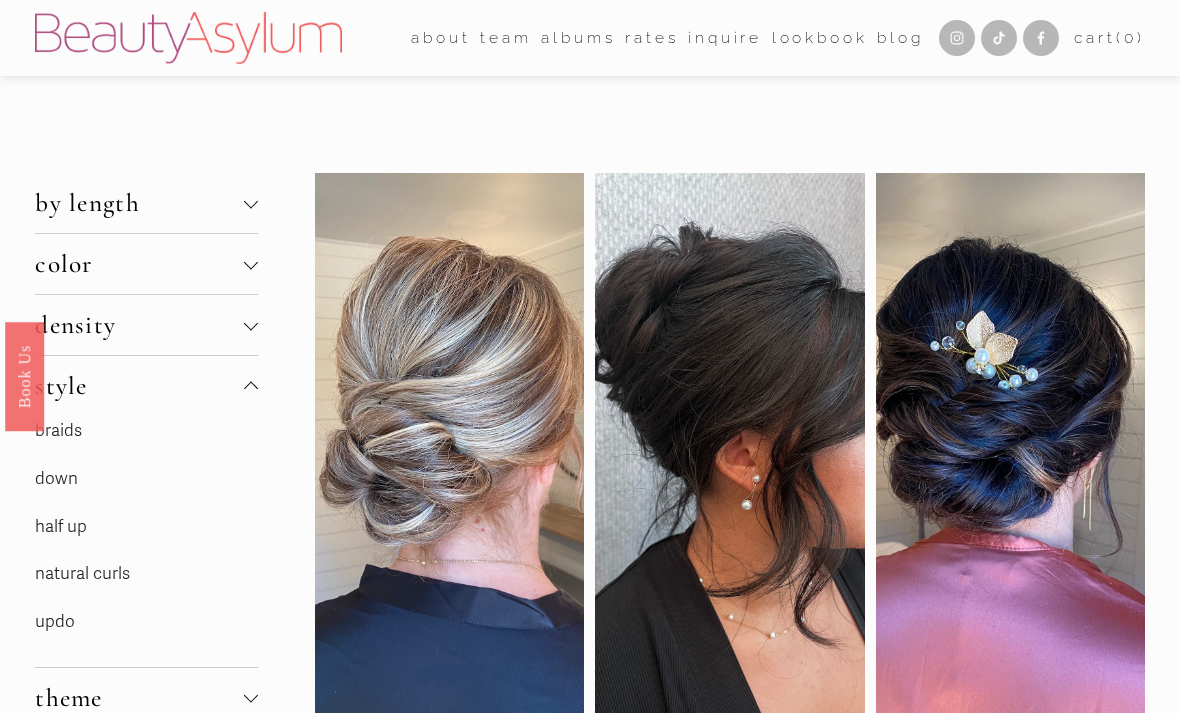click on "half up" at bounding box center (61, 526) 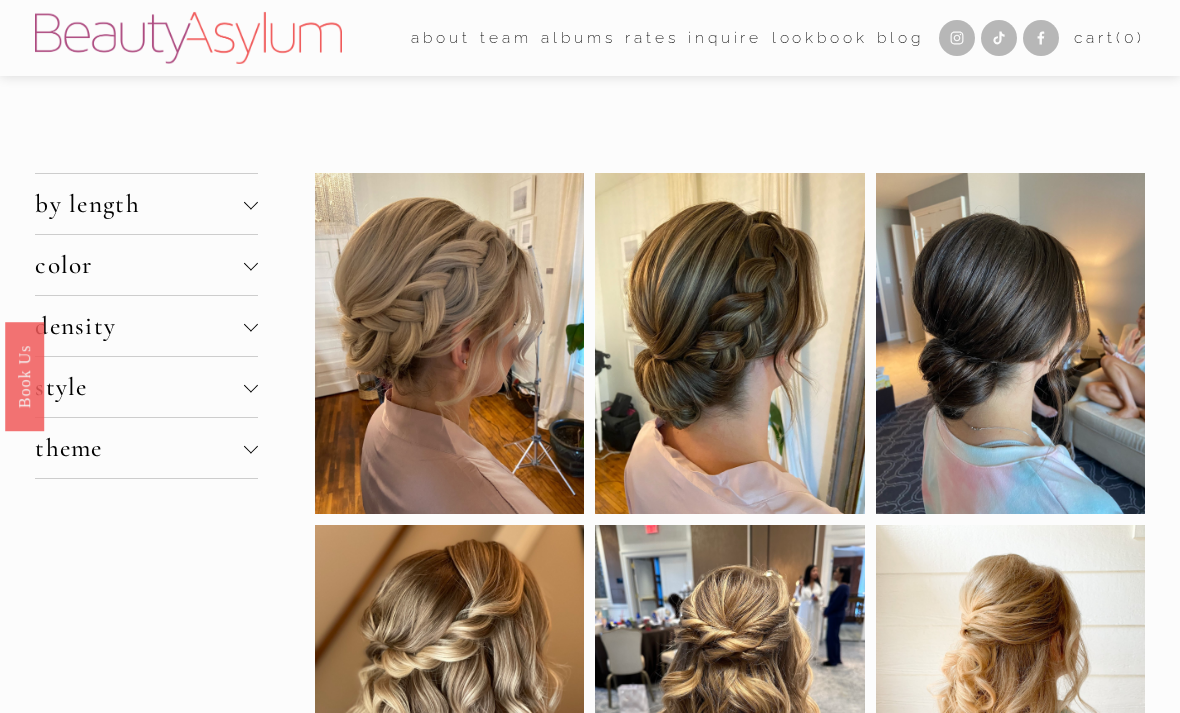 scroll, scrollTop: 0, scrollLeft: 0, axis: both 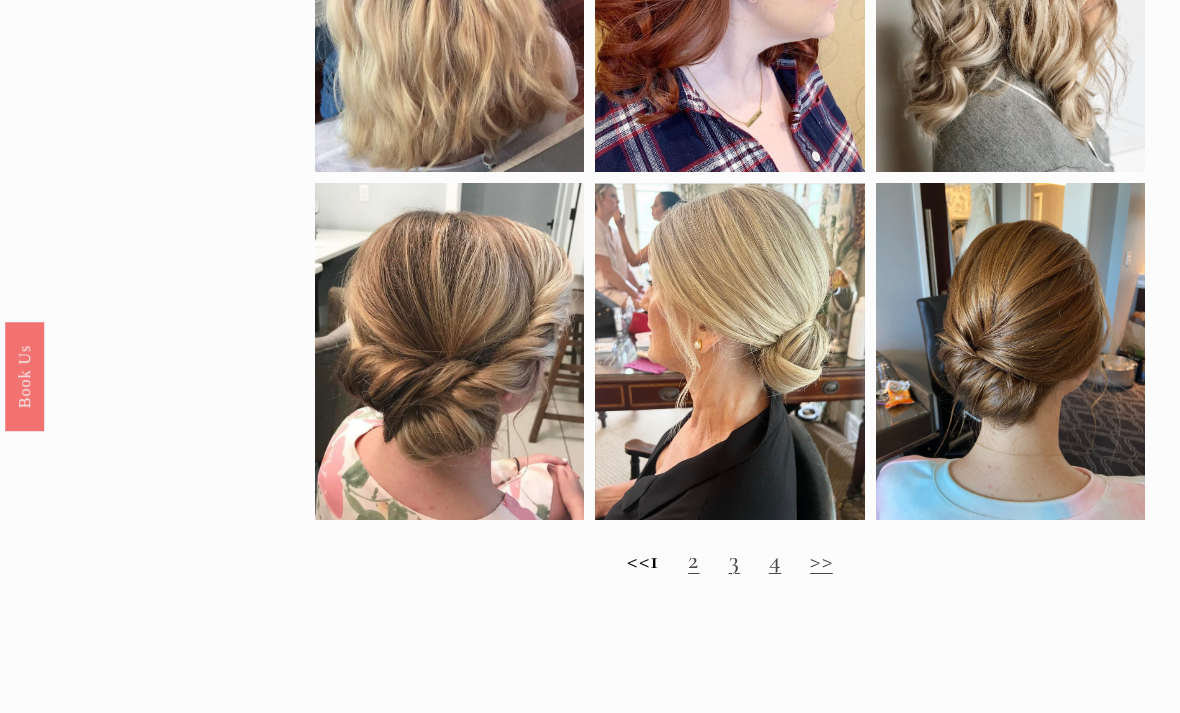 click on "2" at bounding box center [693, 560] 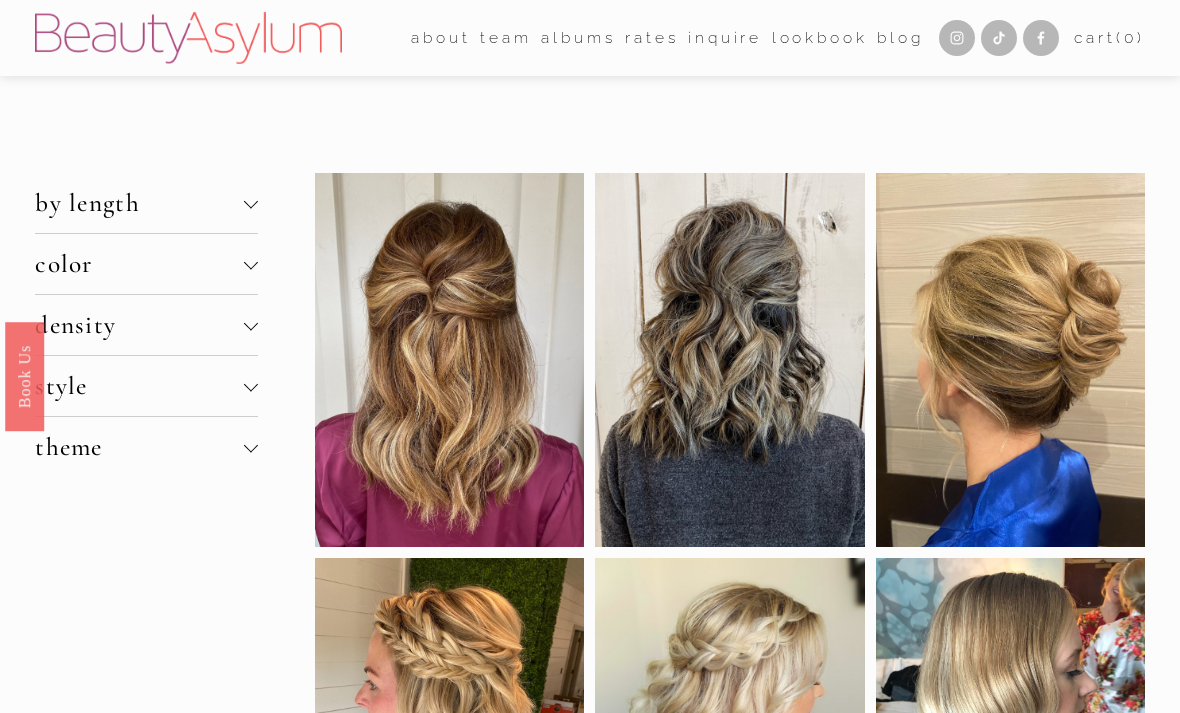 scroll, scrollTop: 0, scrollLeft: 0, axis: both 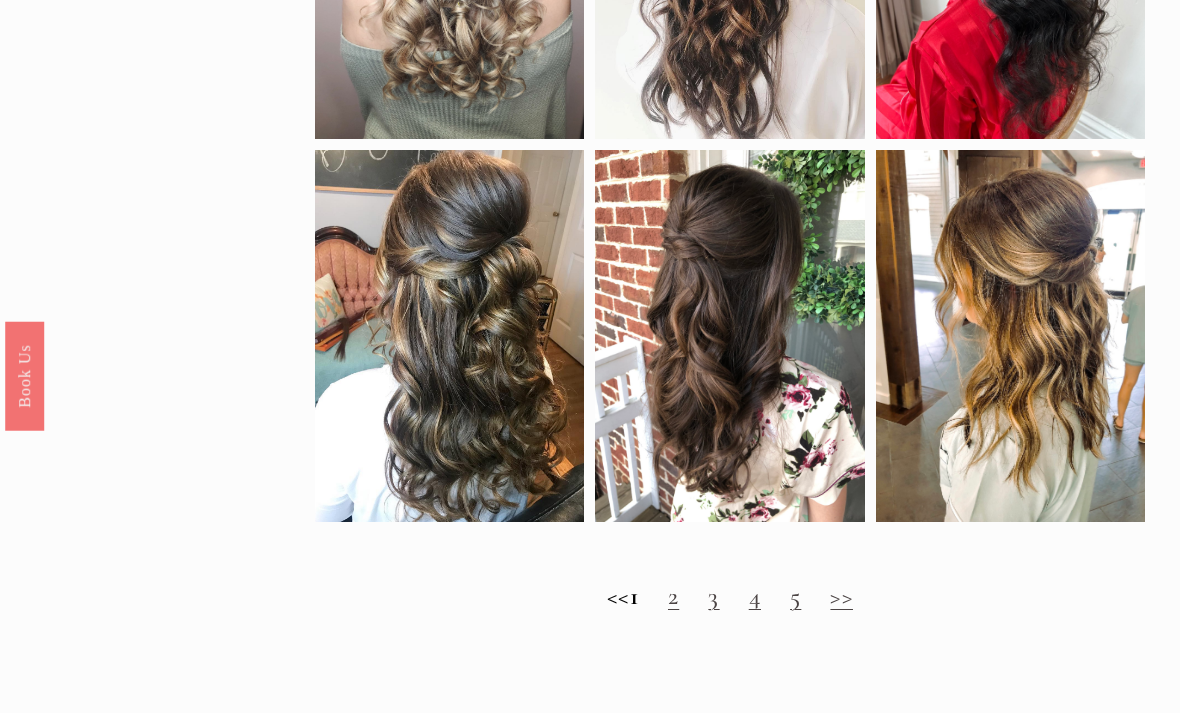click on "2" at bounding box center [673, 597] 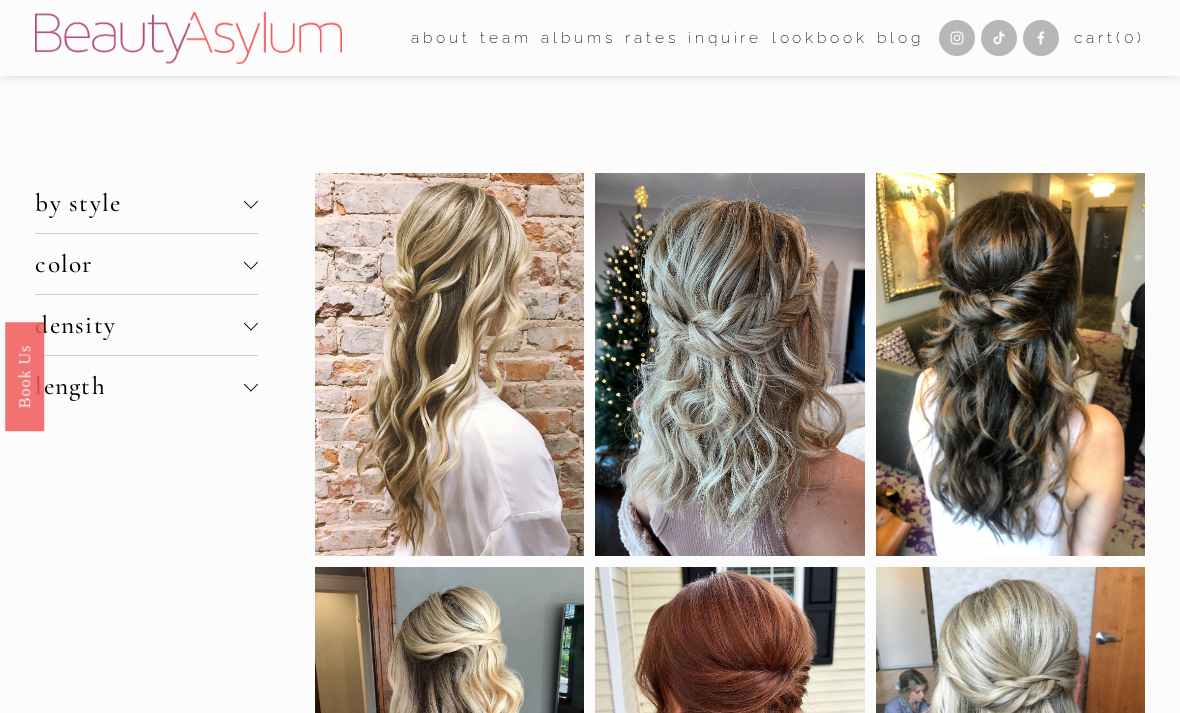 scroll, scrollTop: 0, scrollLeft: 0, axis: both 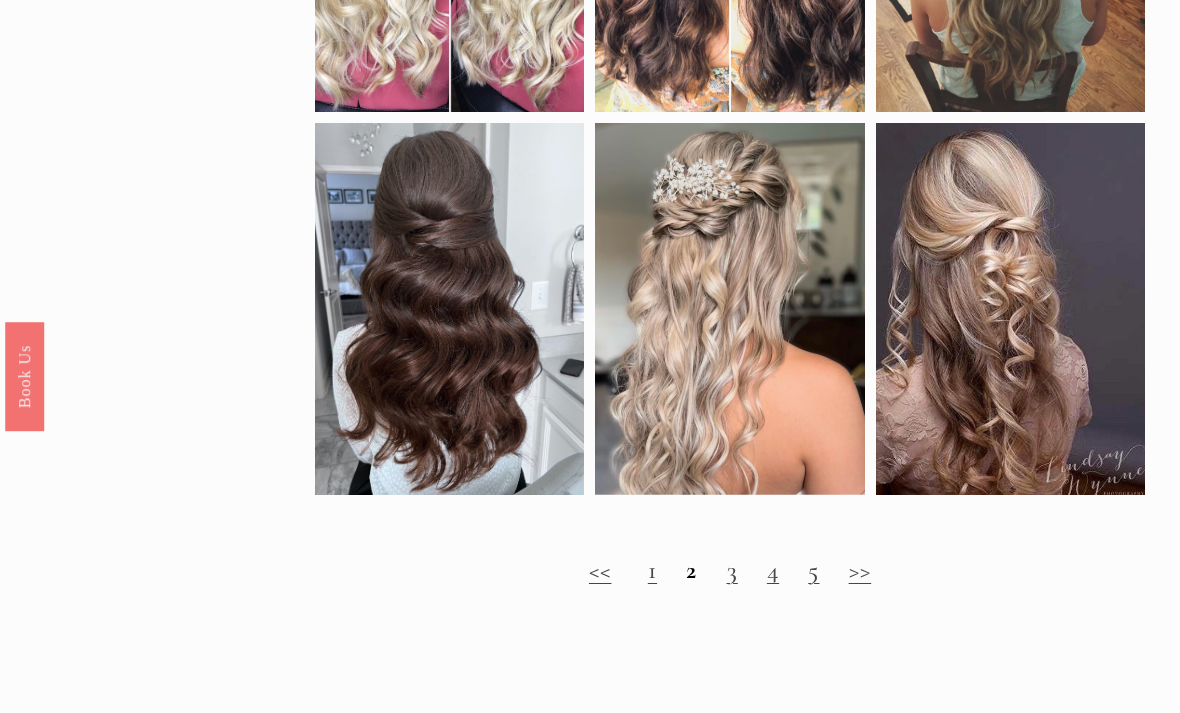 click on "3" at bounding box center [732, 570] 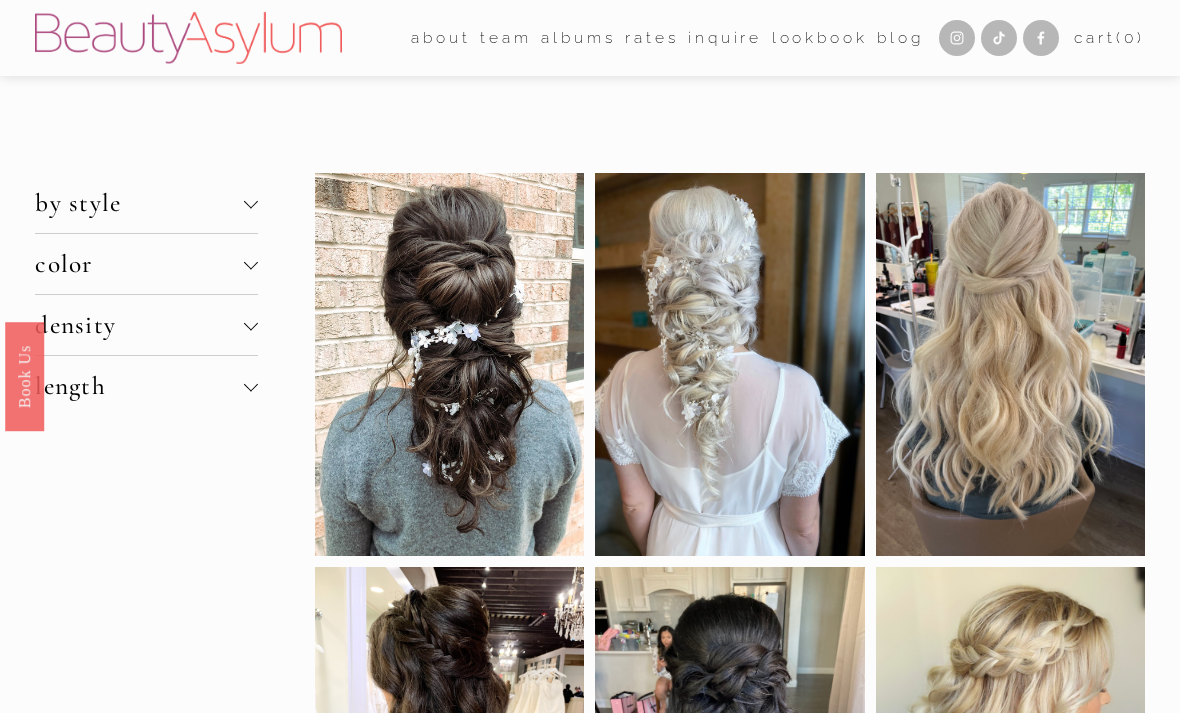 scroll, scrollTop: 0, scrollLeft: 0, axis: both 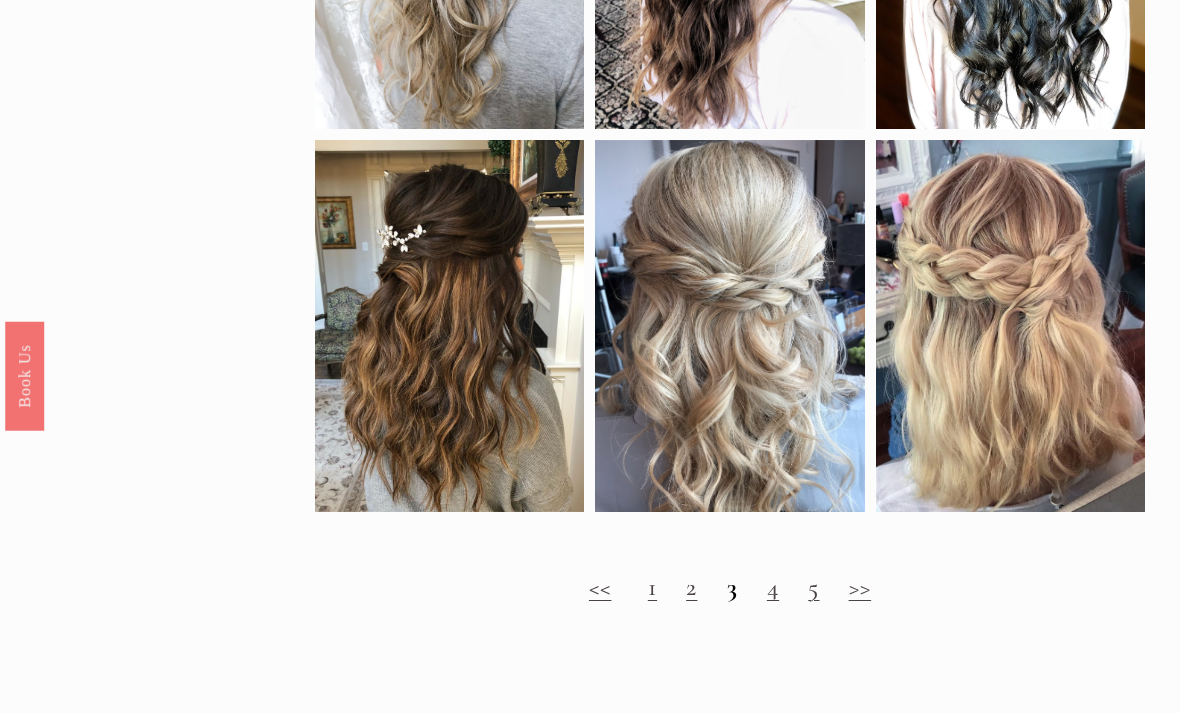 click on "4" at bounding box center [773, 588] 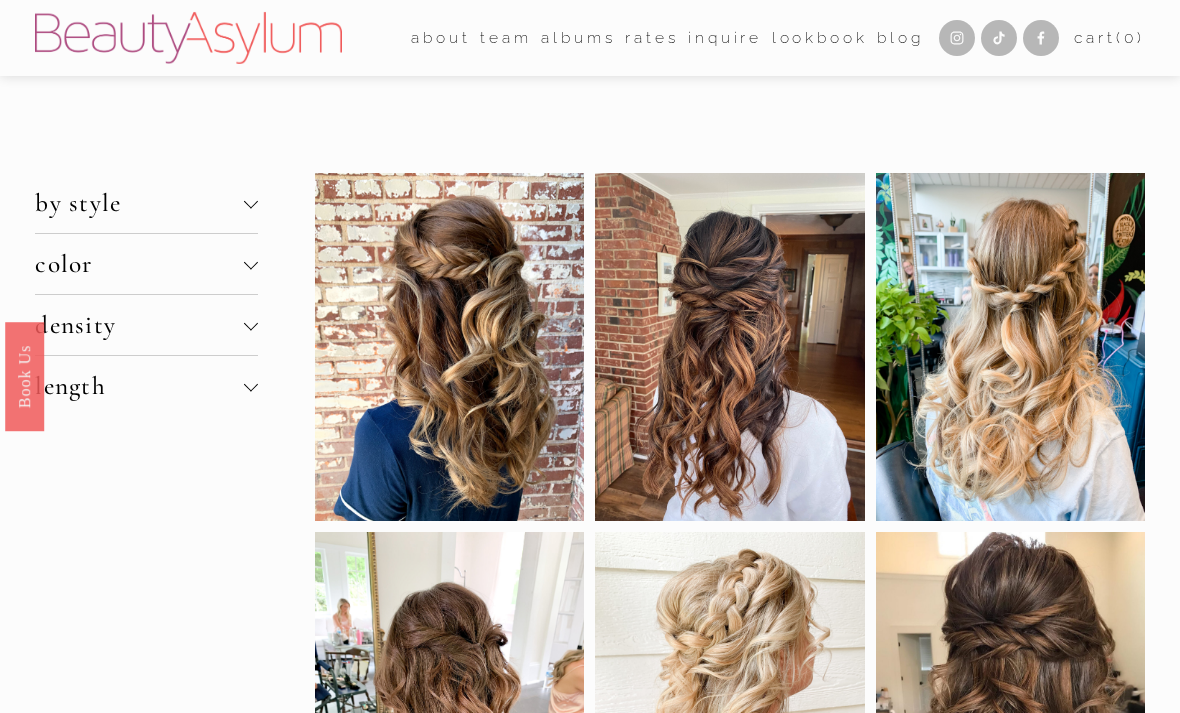 scroll, scrollTop: 0, scrollLeft: 0, axis: both 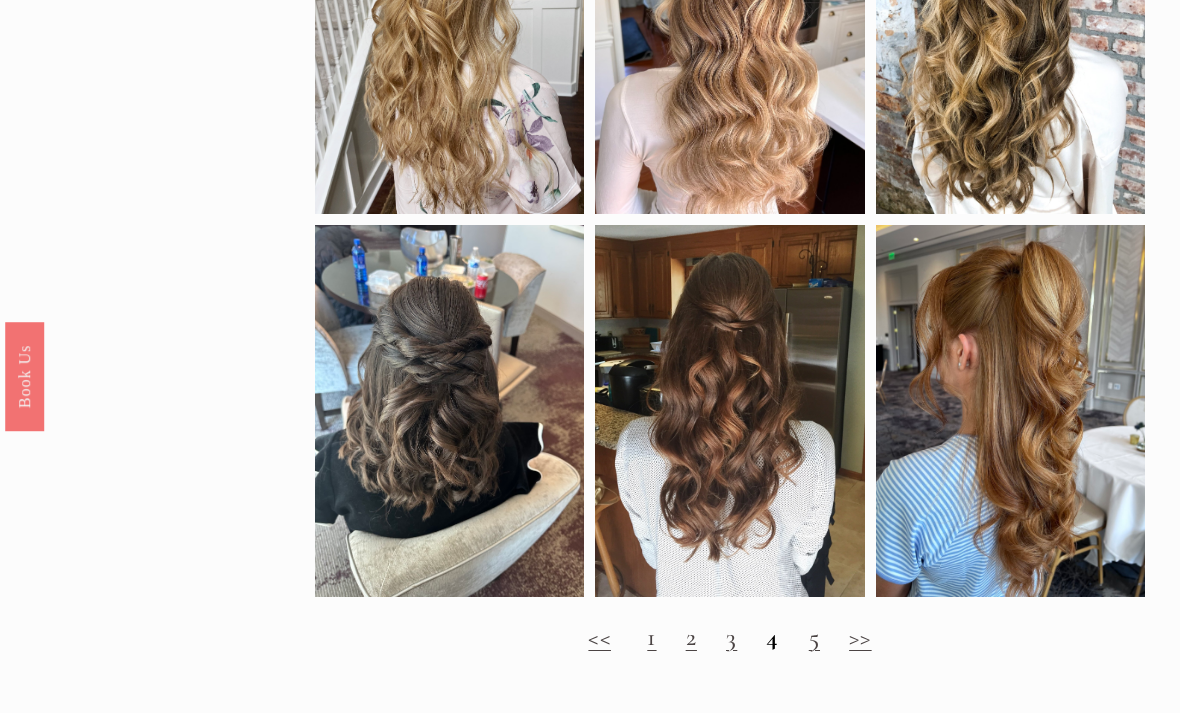 click on "5" at bounding box center [814, 637] 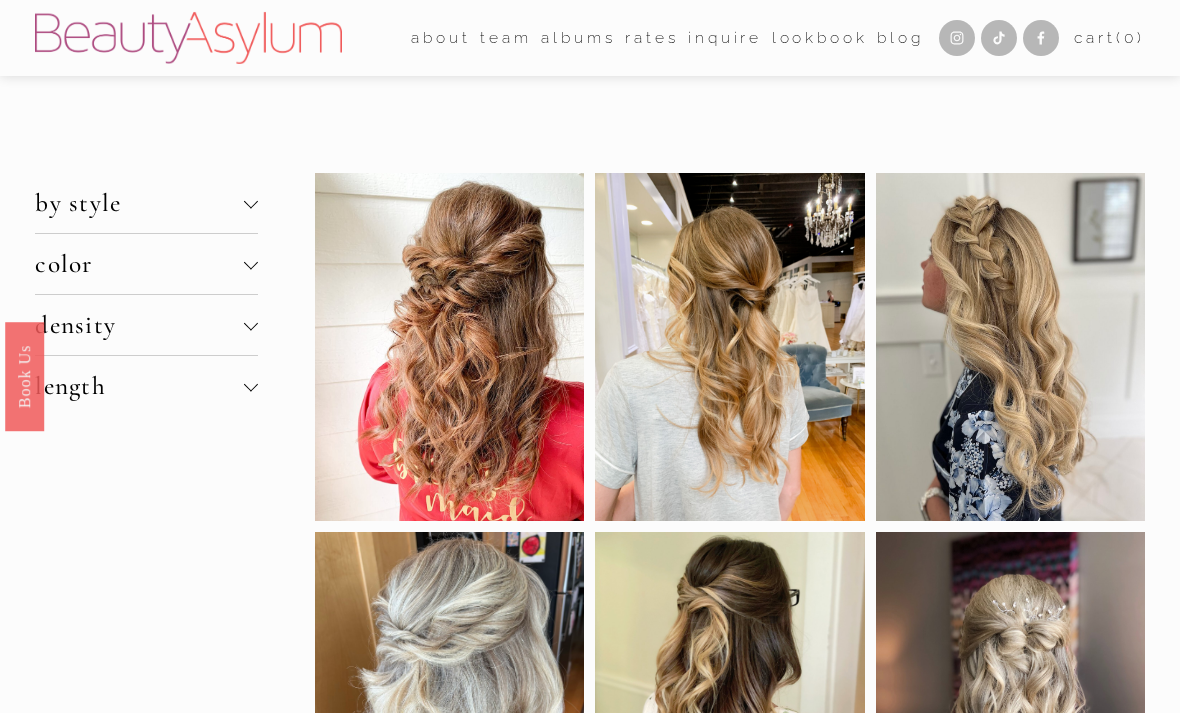 scroll, scrollTop: 0, scrollLeft: 0, axis: both 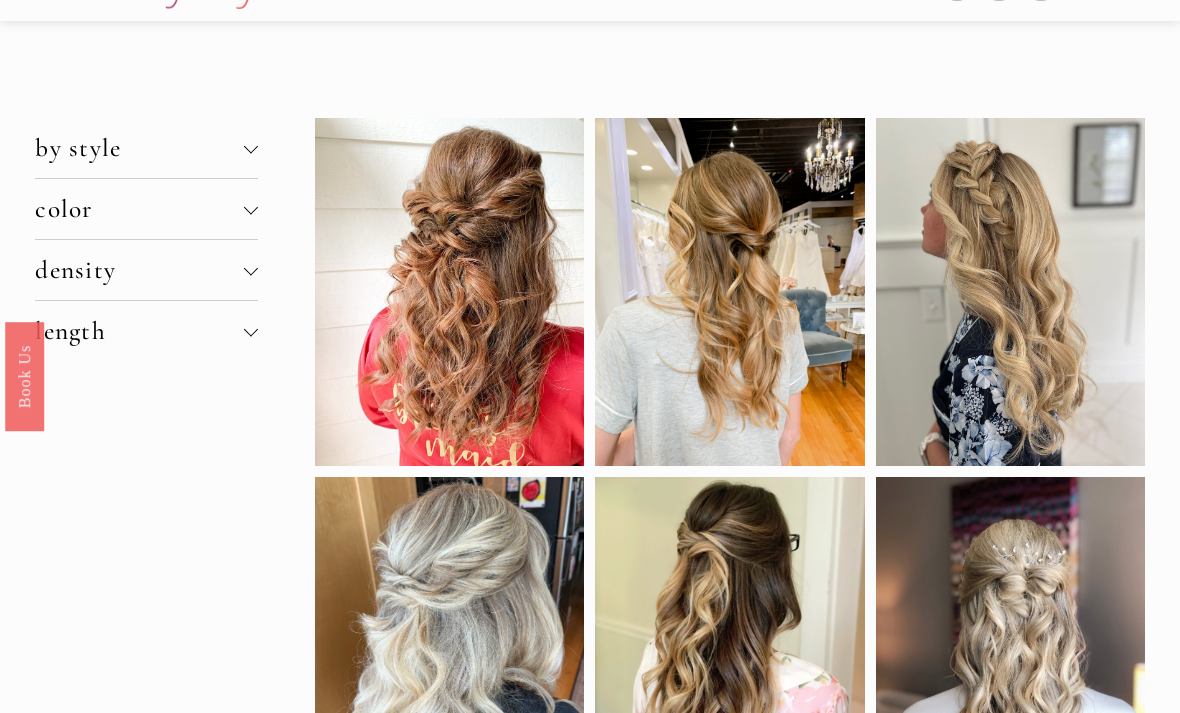 click on "density" at bounding box center [146, 270] 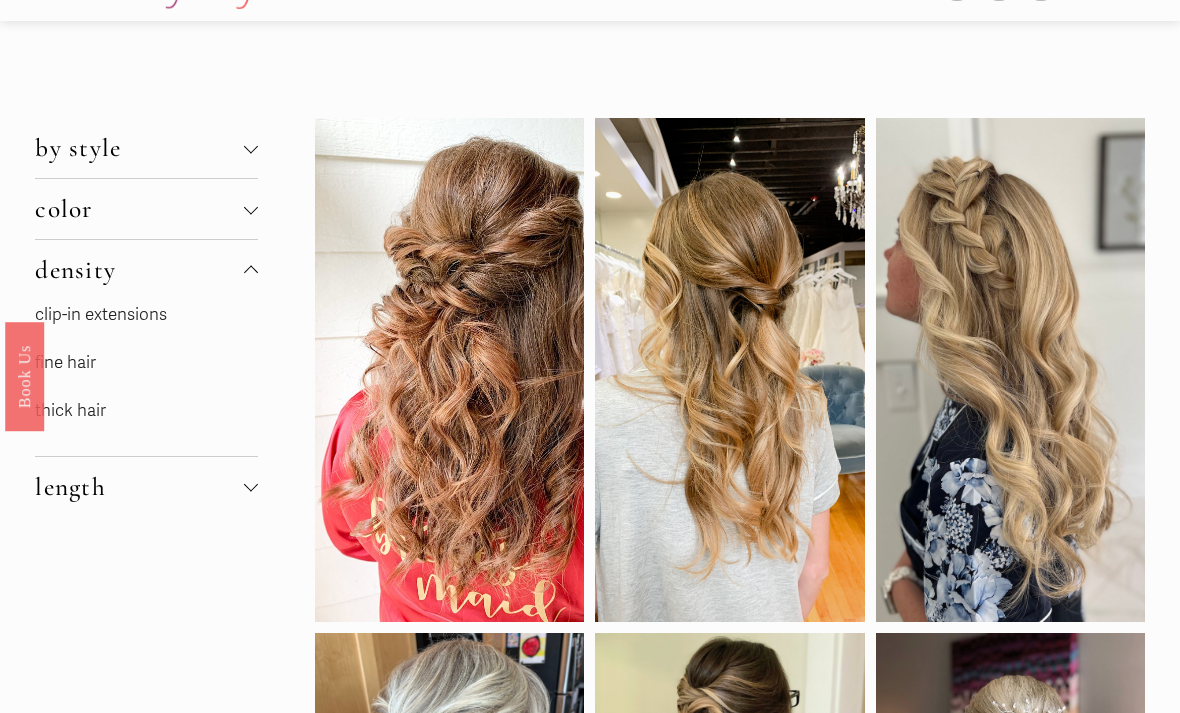 click at bounding box center (251, 487) 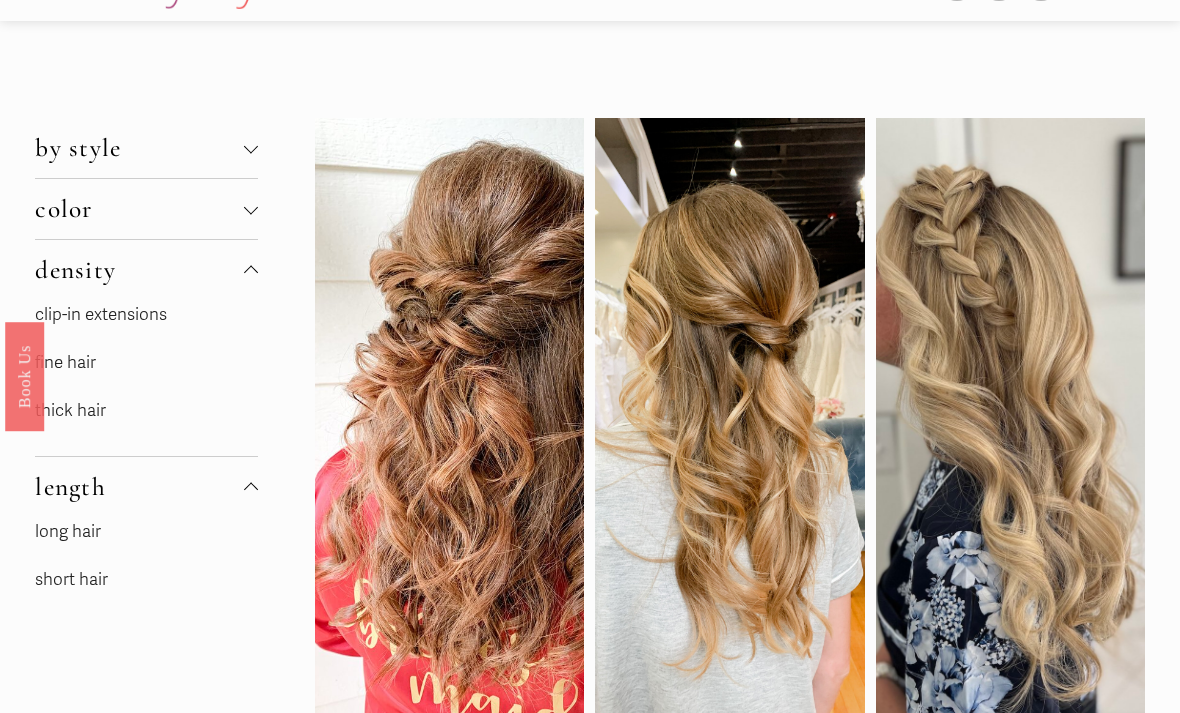 click at bounding box center (251, 146) 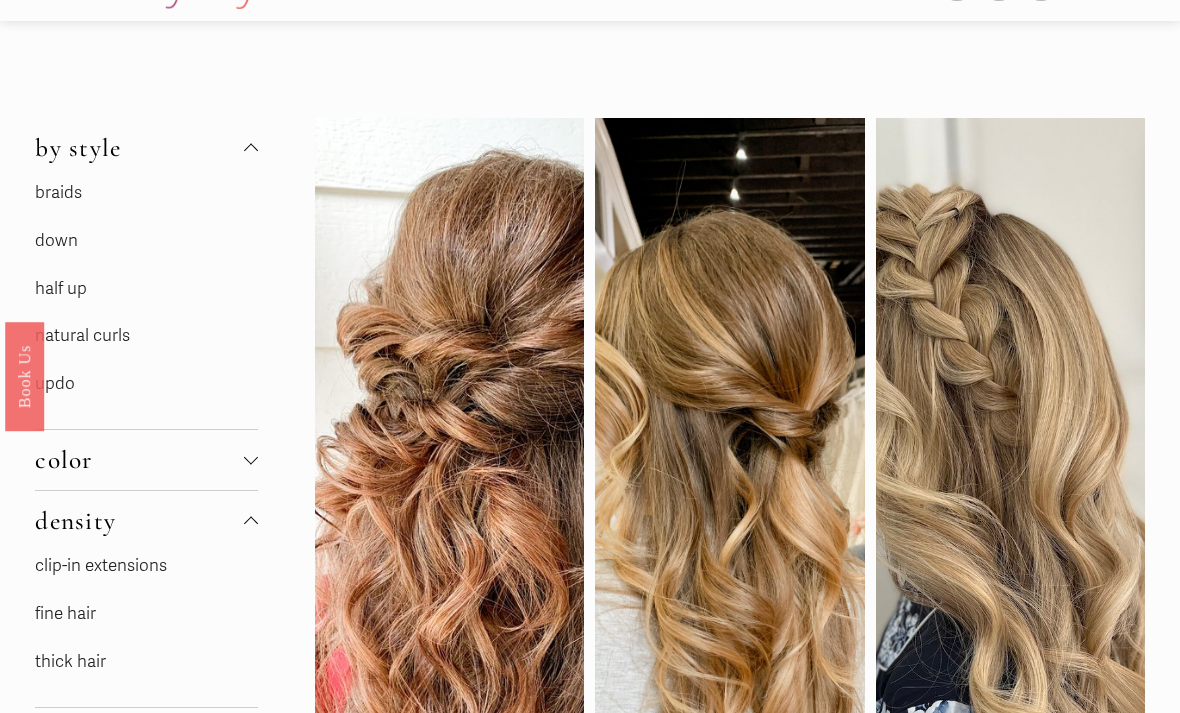 click on "natural curls" at bounding box center [82, 335] 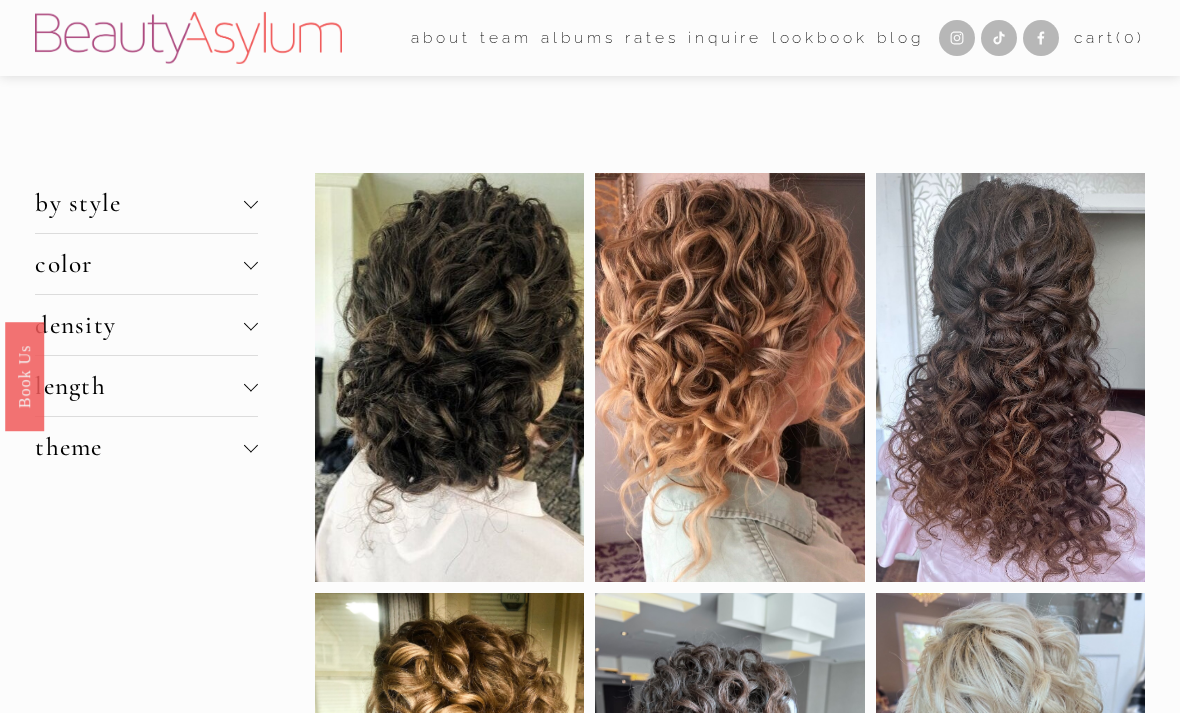 scroll, scrollTop: 0, scrollLeft: 0, axis: both 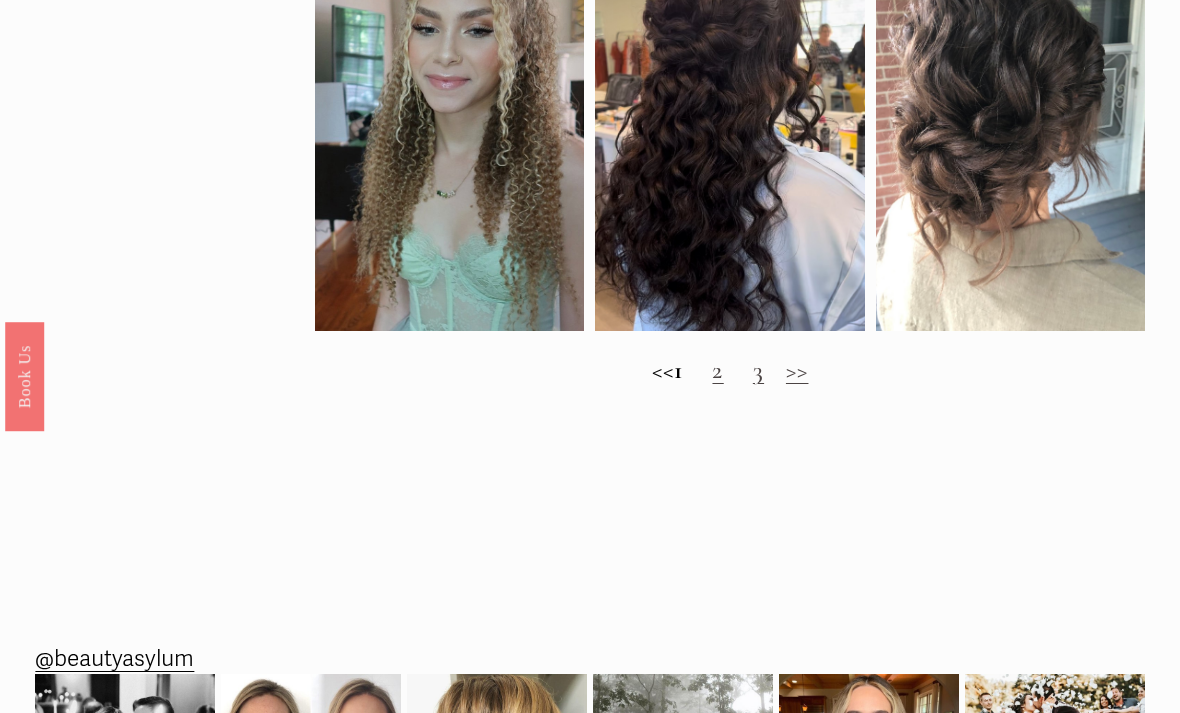 click on "2" at bounding box center [717, 370] 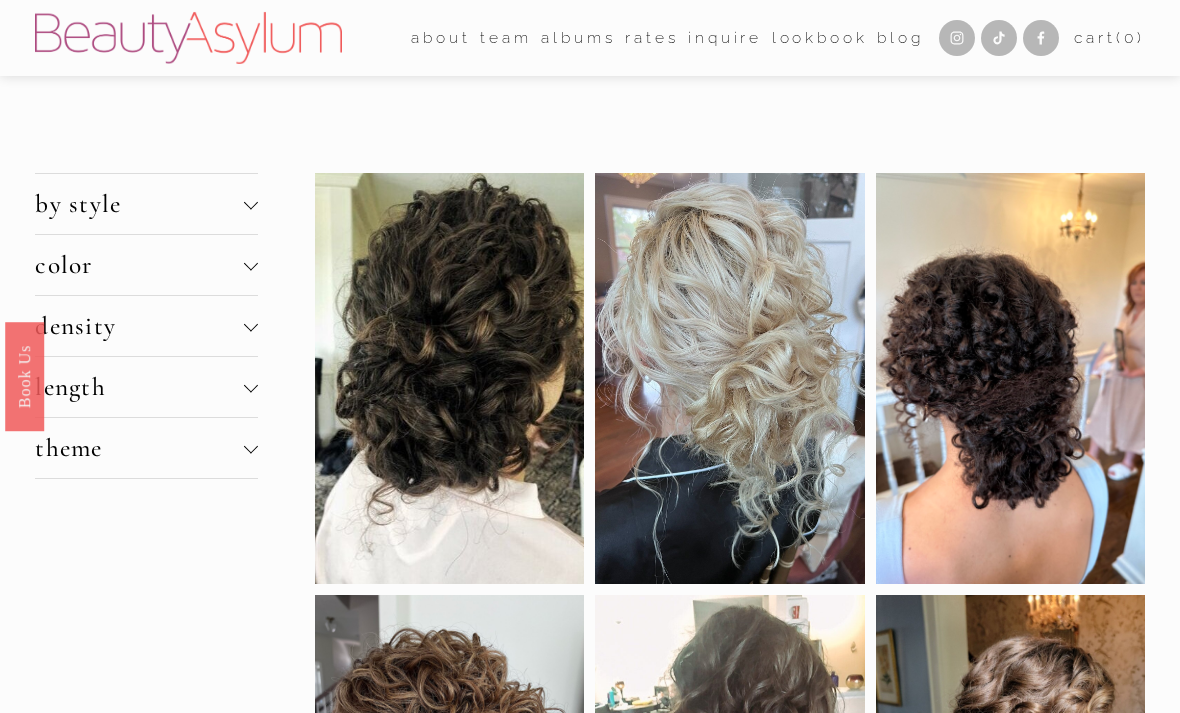scroll, scrollTop: 0, scrollLeft: 0, axis: both 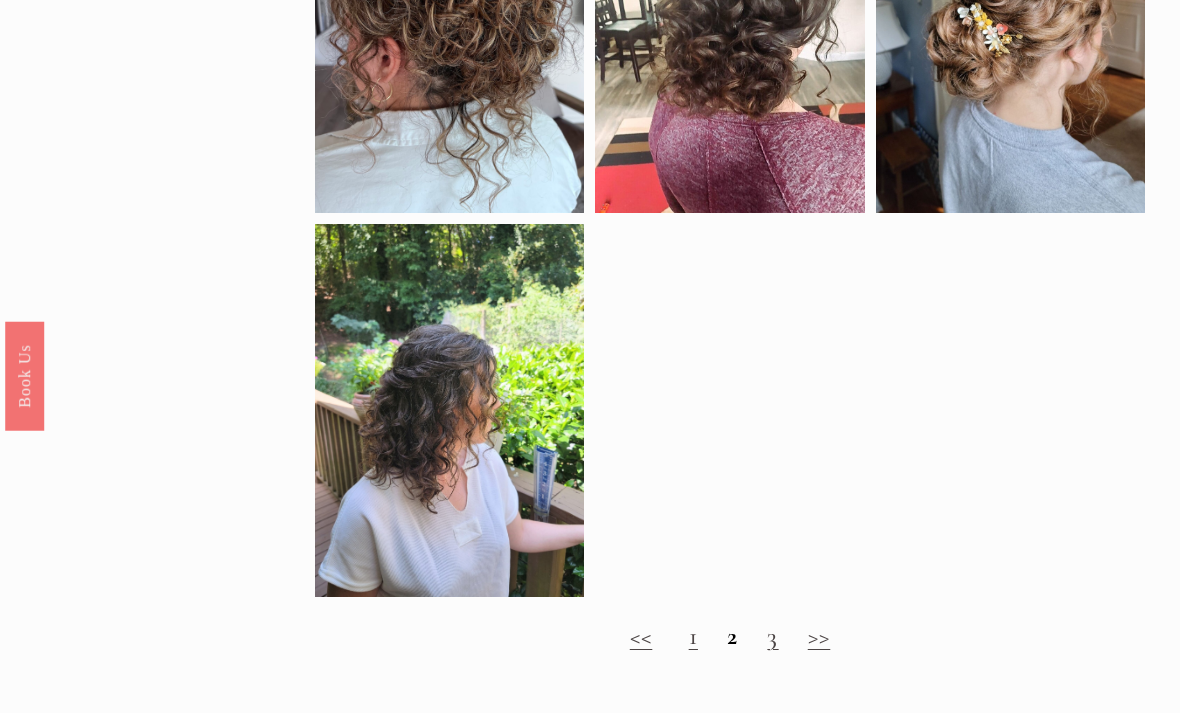 click on "3" at bounding box center [772, 637] 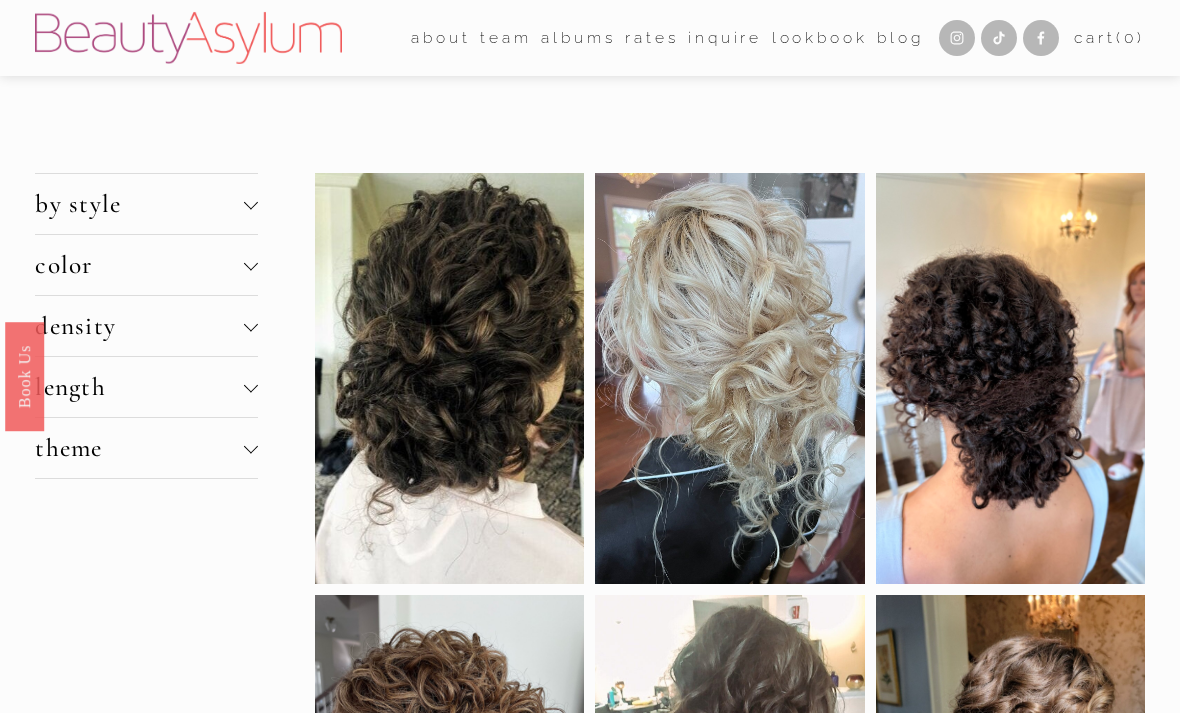 scroll, scrollTop: 0, scrollLeft: 0, axis: both 